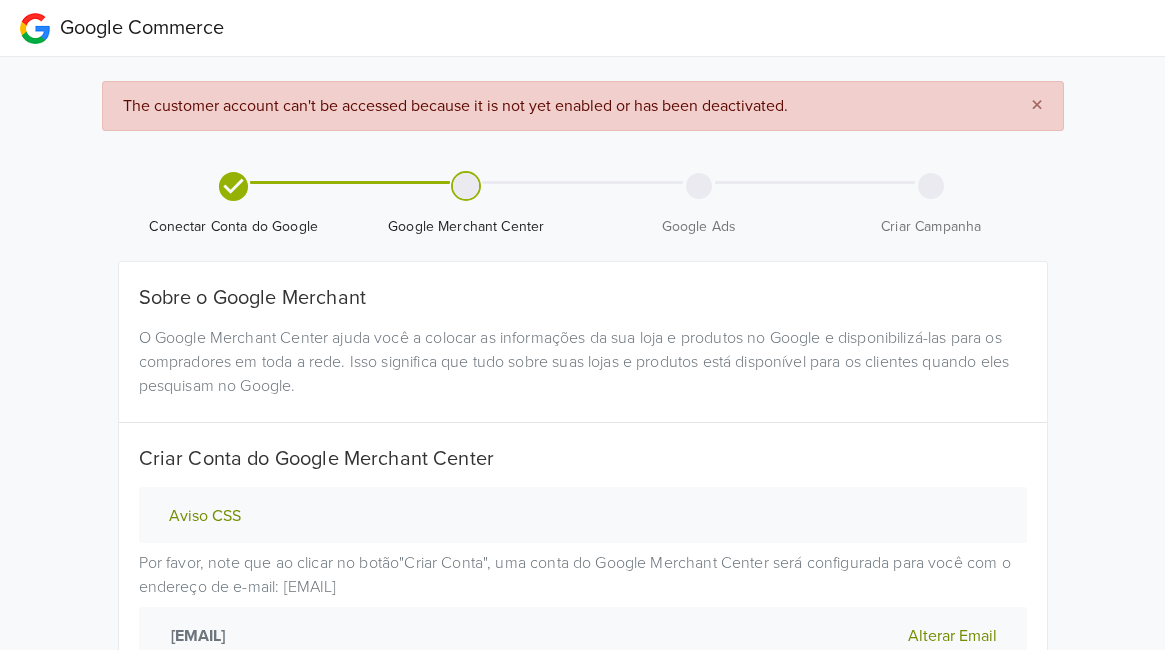 scroll, scrollTop: 0, scrollLeft: 0, axis: both 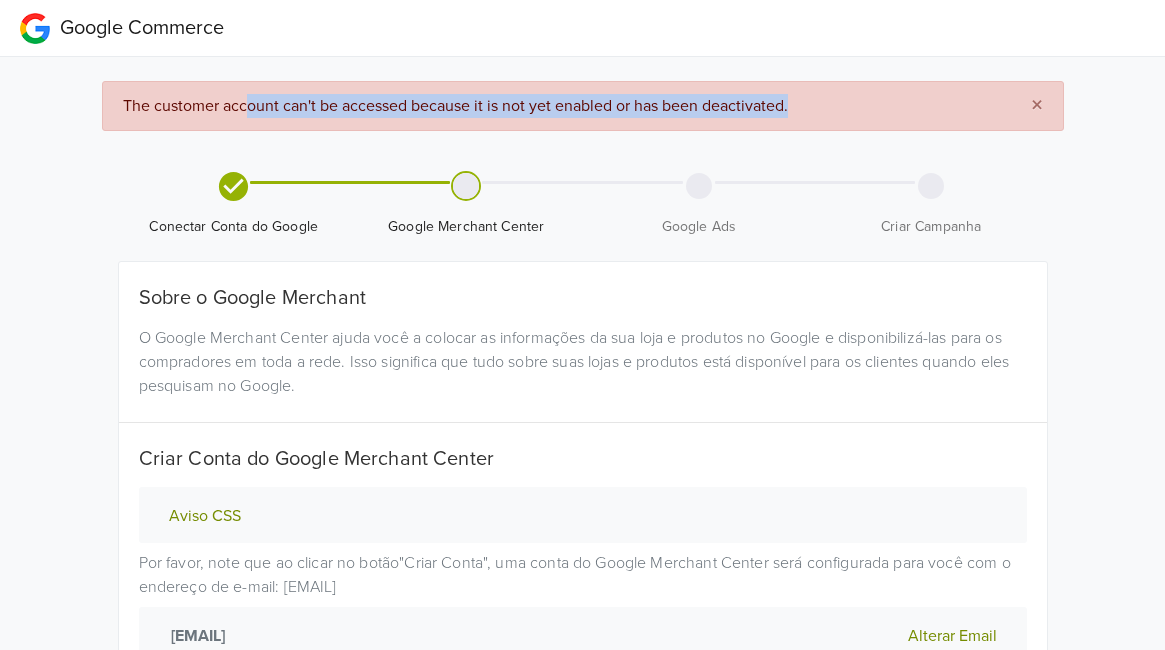 drag, startPoint x: 249, startPoint y: 104, endPoint x: 847, endPoint y: 112, distance: 598.0535 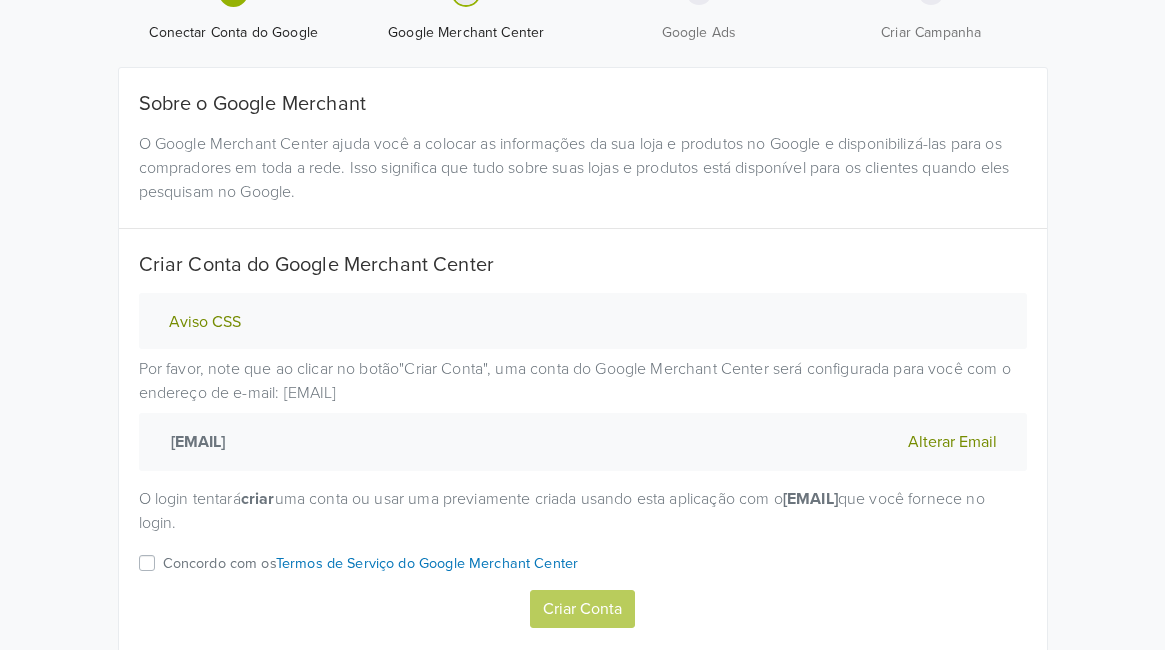 scroll, scrollTop: 222, scrollLeft: 0, axis: vertical 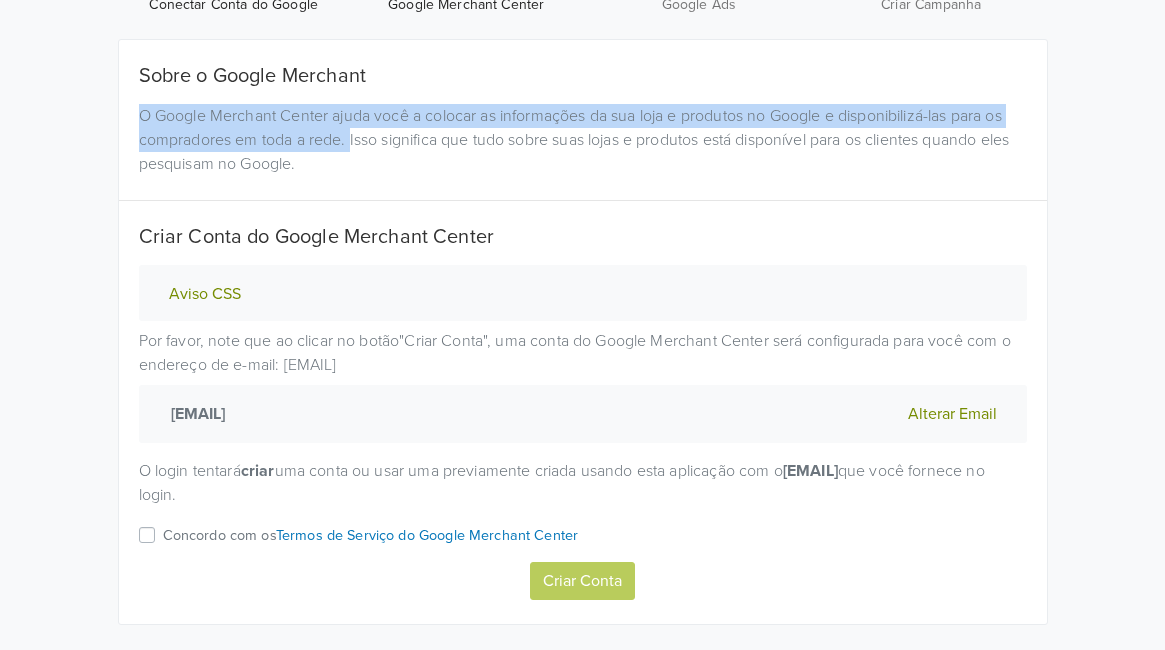 drag, startPoint x: 136, startPoint y: 114, endPoint x: 367, endPoint y: 128, distance: 231.42386 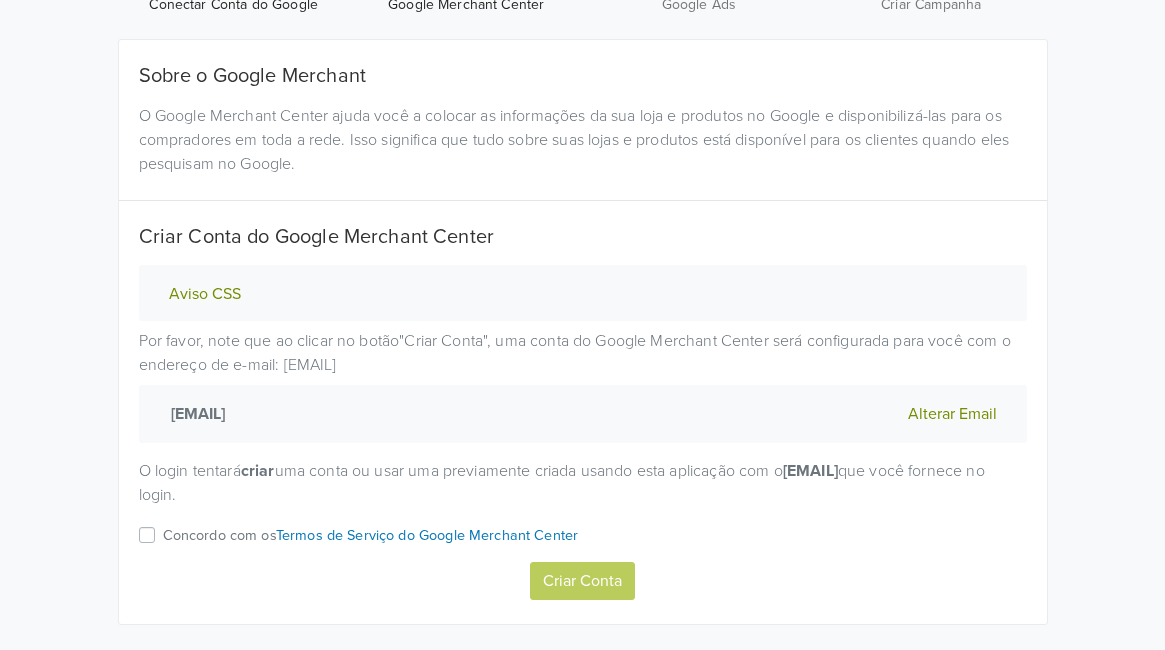 click on "O Google Merchant Center ajuda você a colocar as informações da sua loja e produtos no Google e disponibilizá-las para os compradores em toda a rede. Isso significa que tudo sobre suas lojas e produtos está disponível para os clientes quando eles pesquisam no Google." at bounding box center (583, 140) 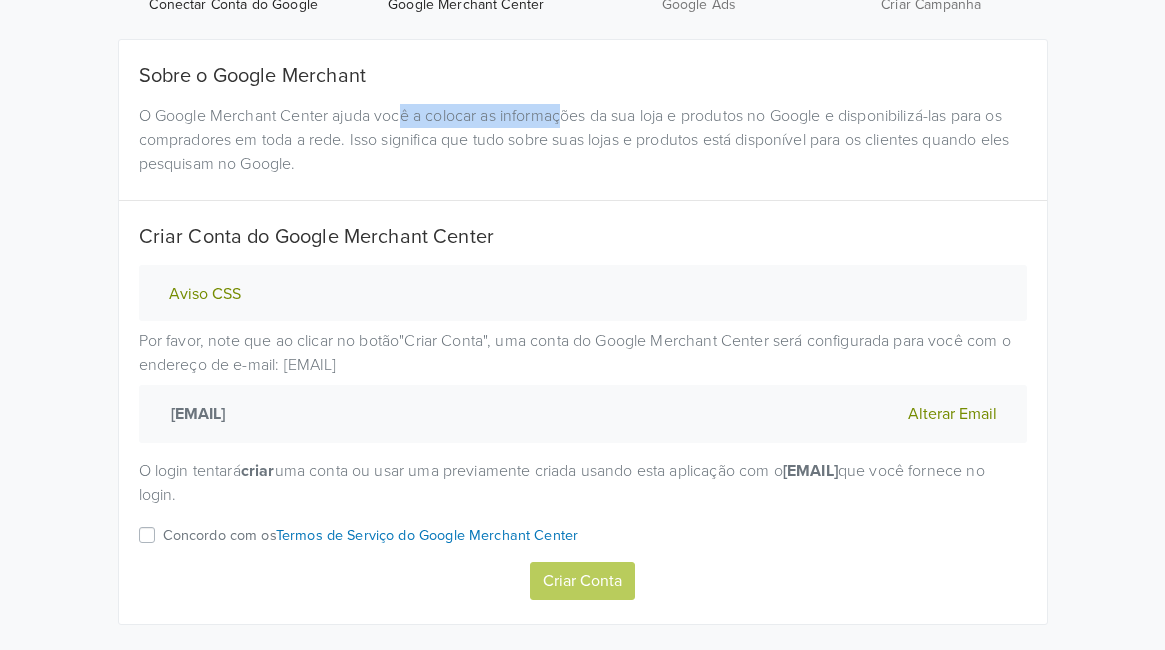 drag, startPoint x: 403, startPoint y: 112, endPoint x: 571, endPoint y: 125, distance: 168.50223 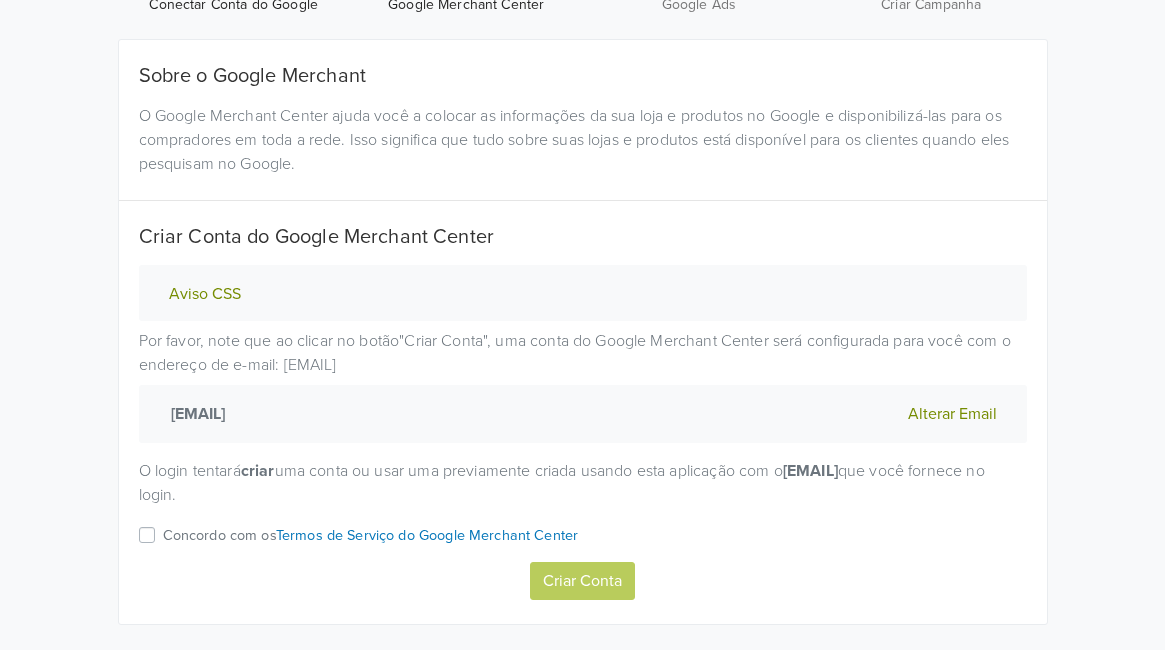 click on "O Google Merchant Center ajuda você a colocar as informações da sua loja e produtos no Google e disponibilizá-las para os compradores em toda a rede. Isso significa que tudo sobre suas lojas e produtos está disponível para os clientes quando eles pesquisam no Google." at bounding box center (583, 140) 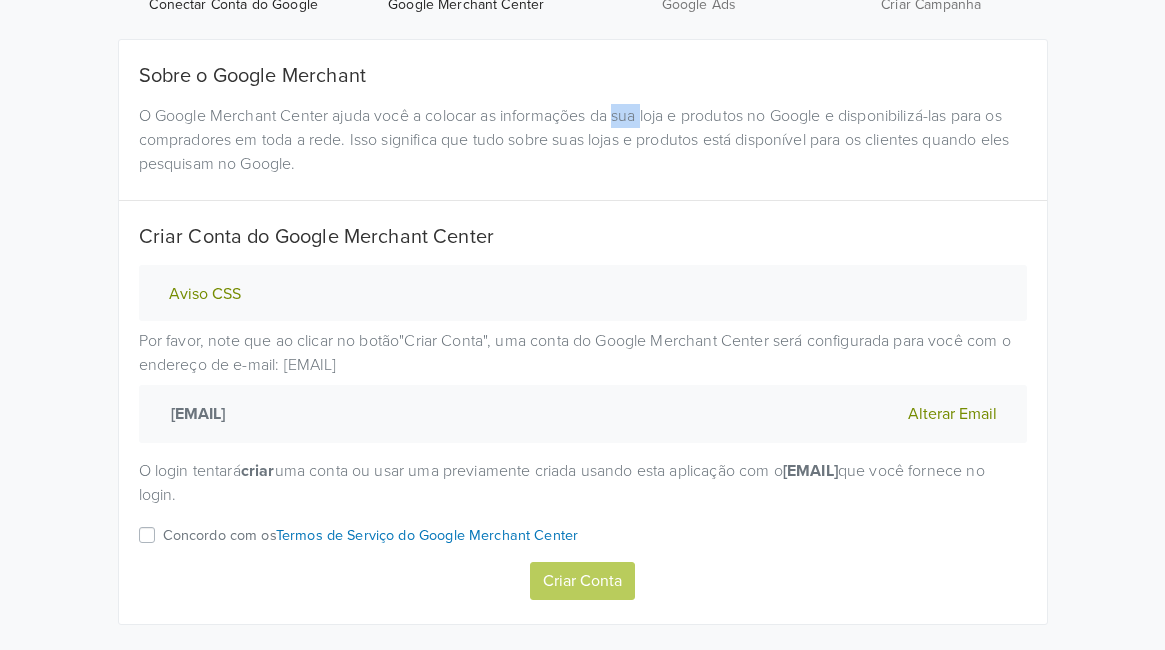 click on "O Google Merchant Center ajuda você a colocar as informações da sua loja e produtos no Google e disponibilizá-las para os compradores em toda a rede. Isso significa que tudo sobre suas lojas e produtos está disponível para os clientes quando eles pesquisam no Google." at bounding box center [583, 140] 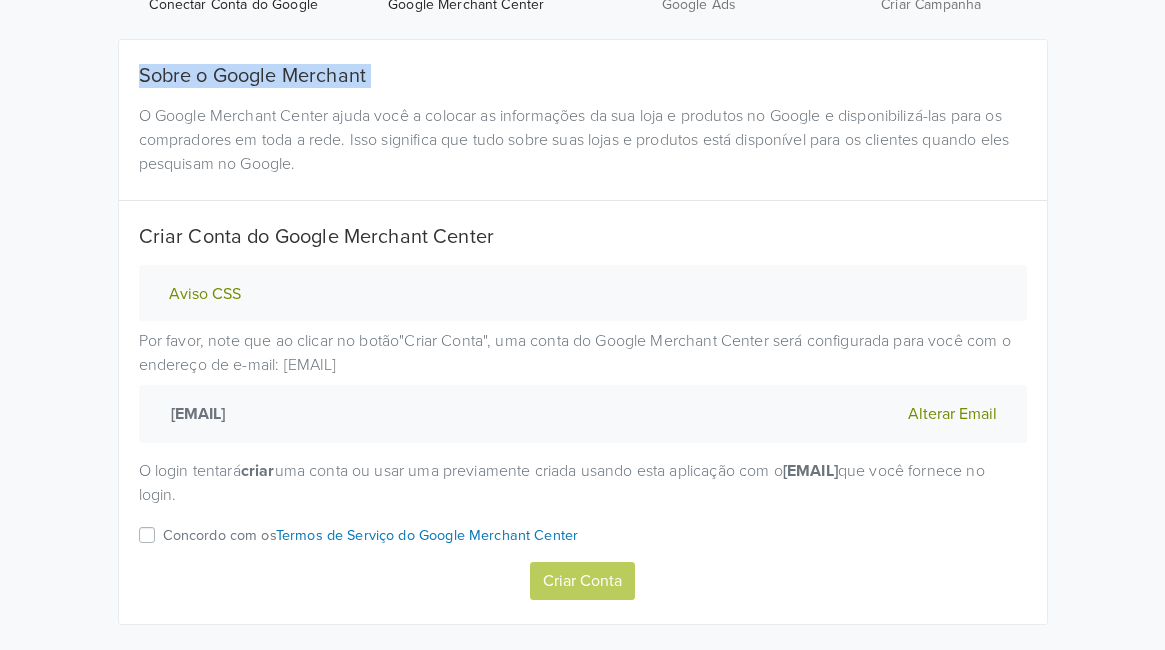 click on "O Google Merchant Center ajuda você a colocar as informações da sua loja e produtos no Google e disponibilizá-las para os compradores em toda a rede. Isso significa que tudo sobre suas lojas e produtos está disponível para os clientes quando eles pesquisam no Google." at bounding box center [583, 140] 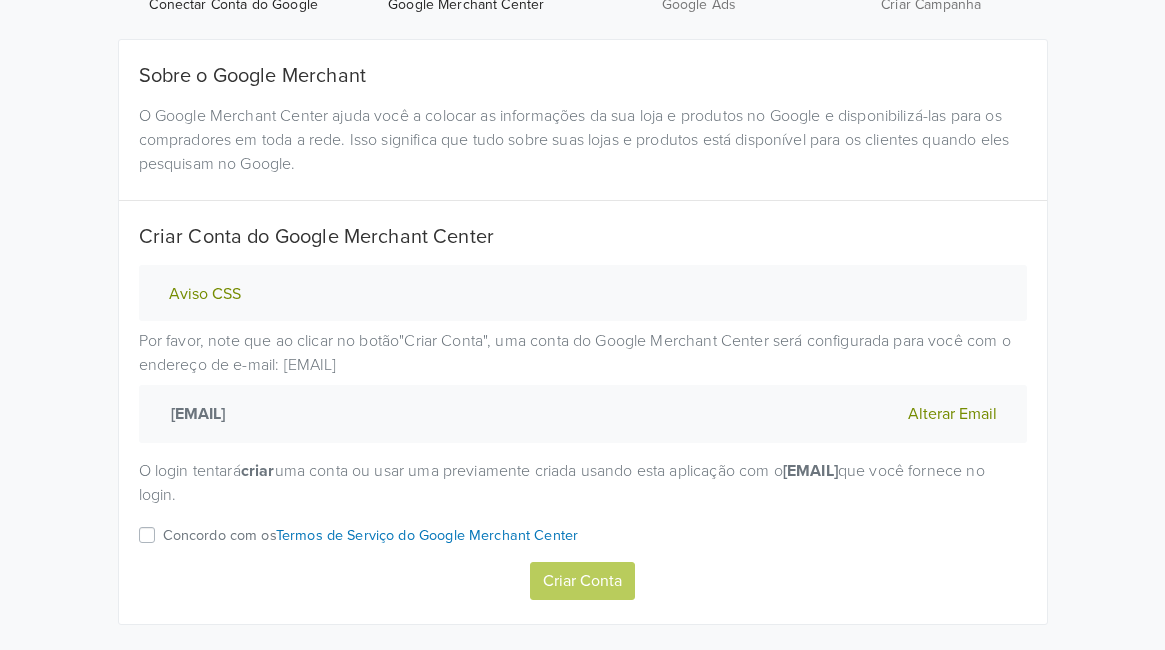 click on "Criar Conta do Google Merchant Center" at bounding box center [583, 237] 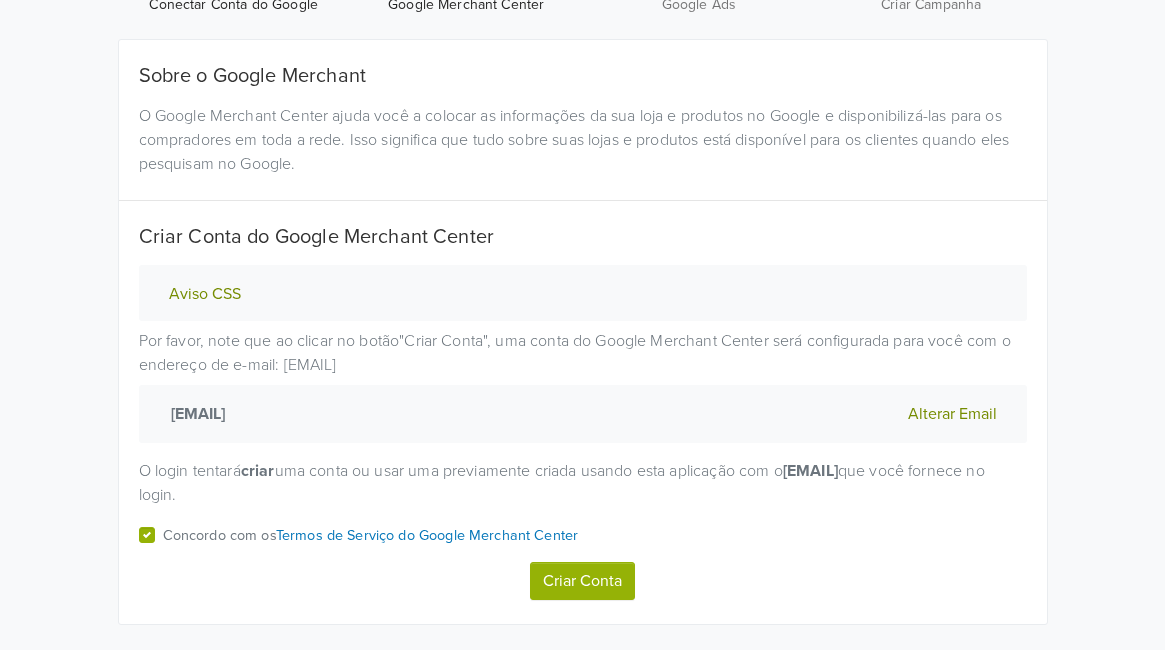 click on "Criar Conta" at bounding box center [582, 581] 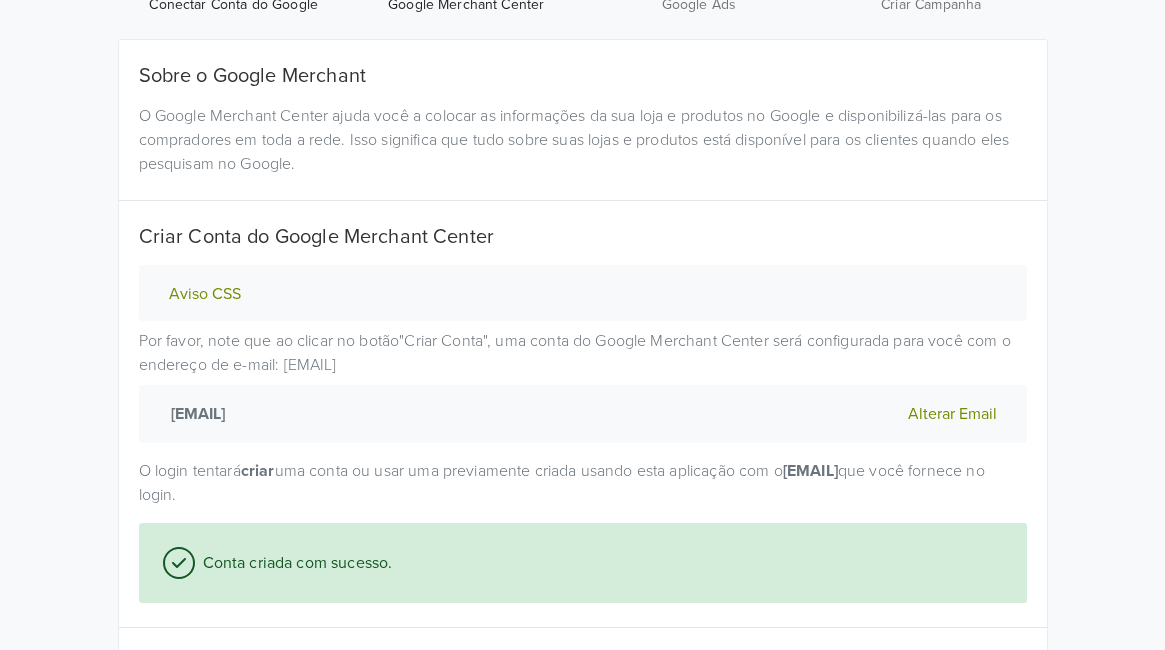 scroll, scrollTop: 411, scrollLeft: 0, axis: vertical 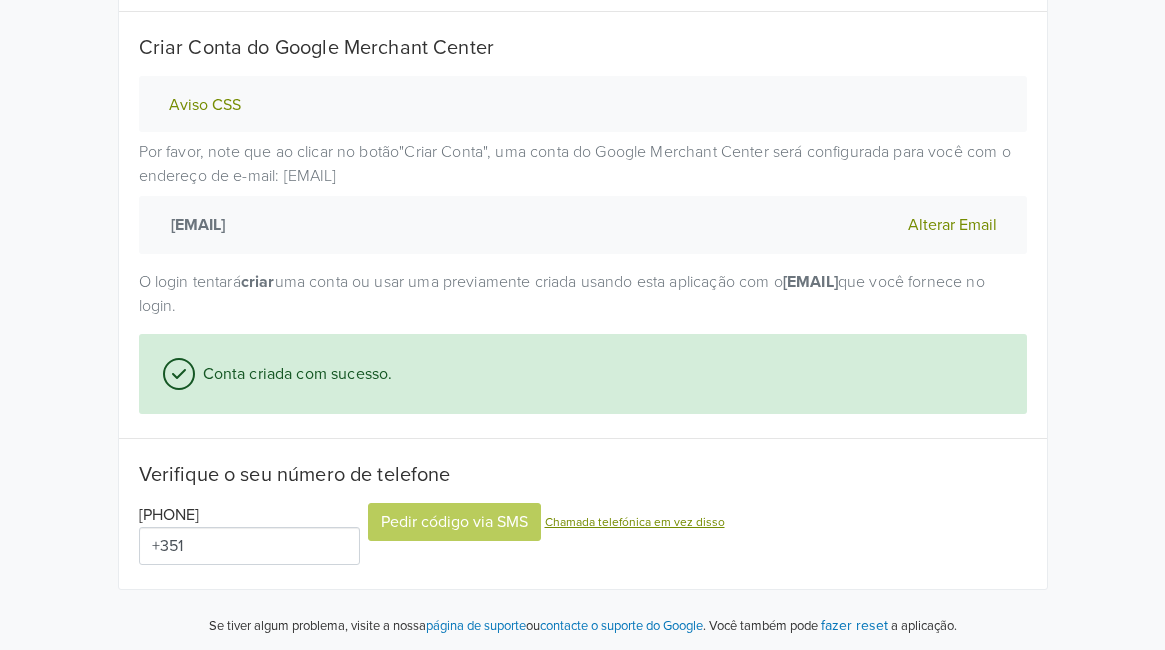 click on "+351" at bounding box center [249, 546] 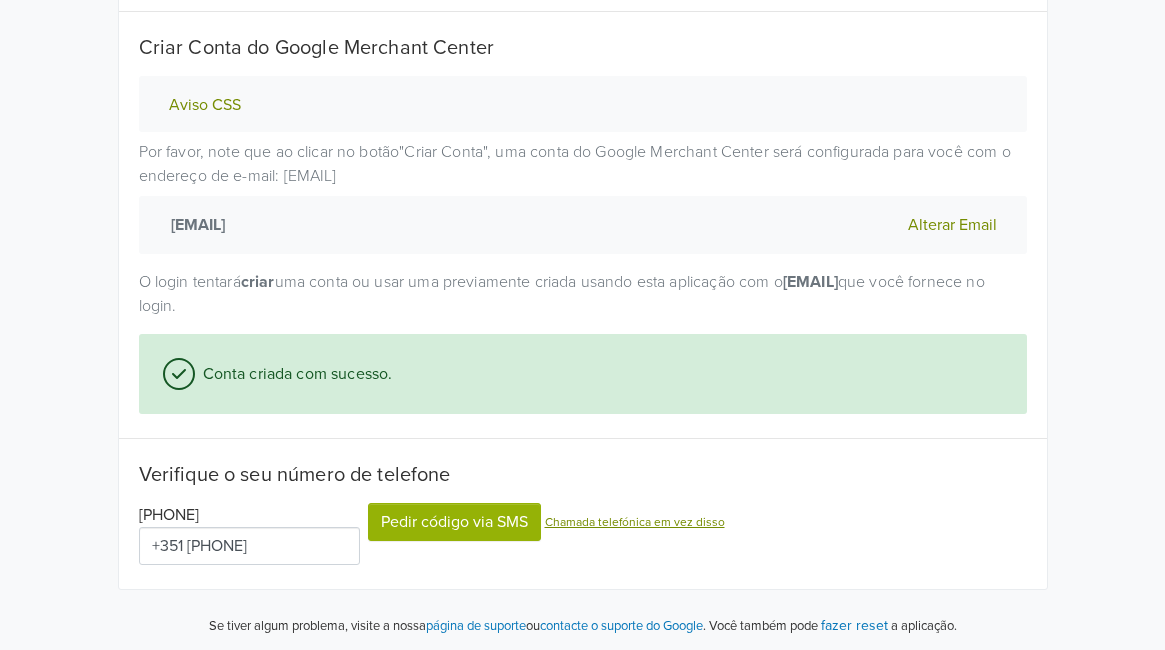 type on "+351 [PHONE]" 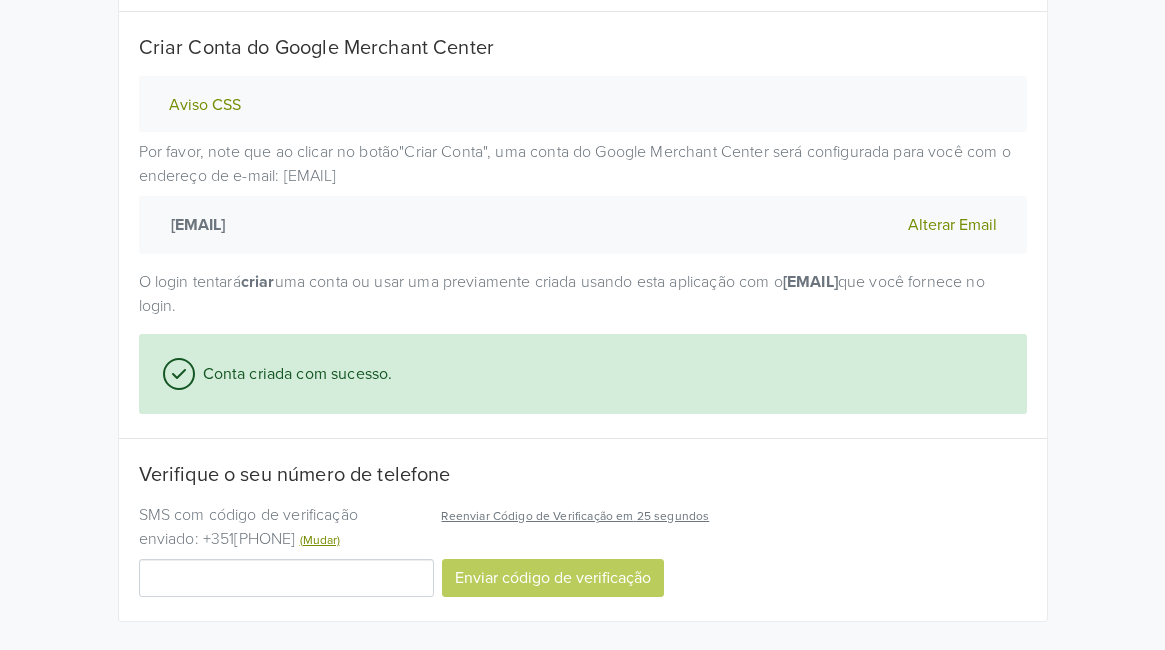 click at bounding box center [287, 578] 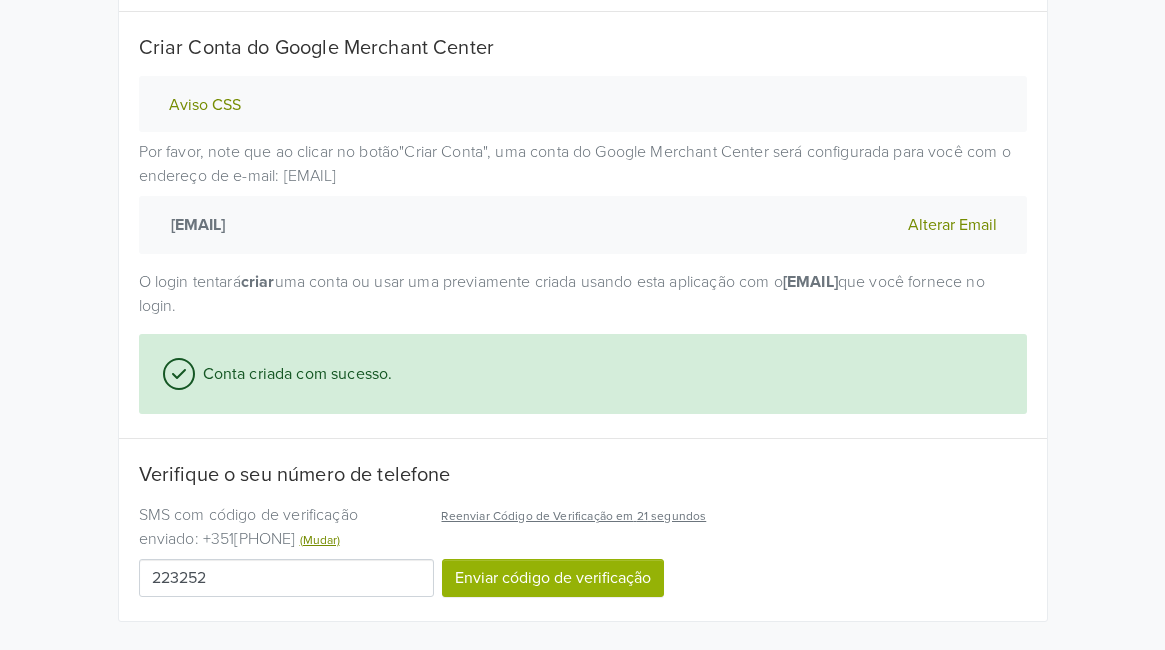 type on "223252" 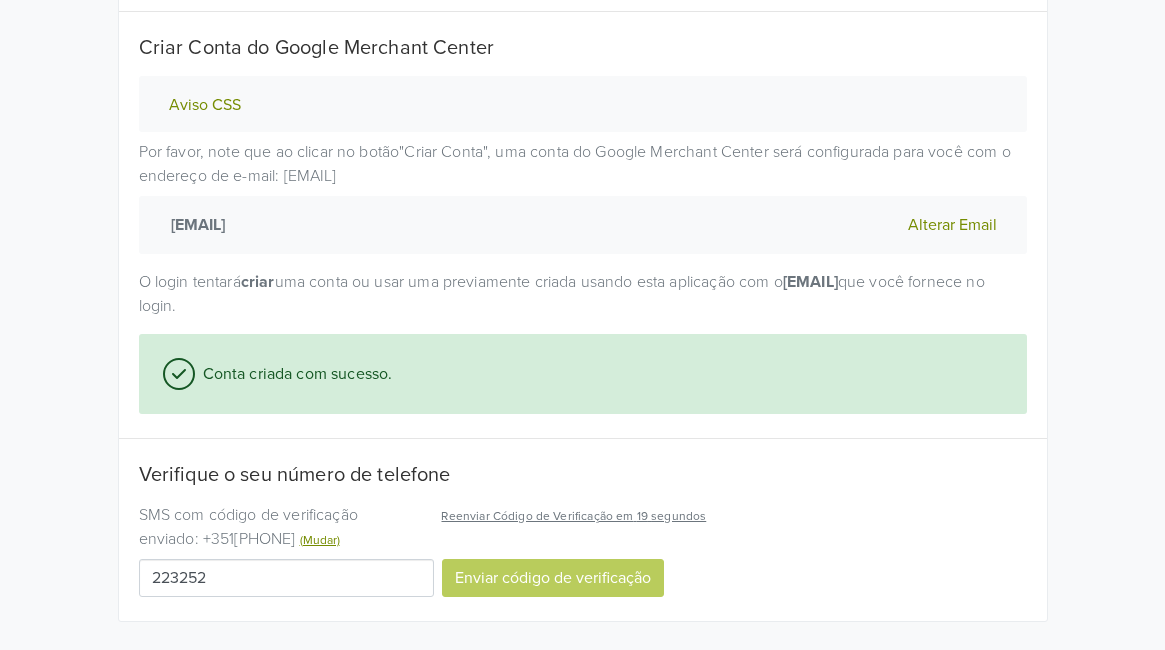 select on "pt" 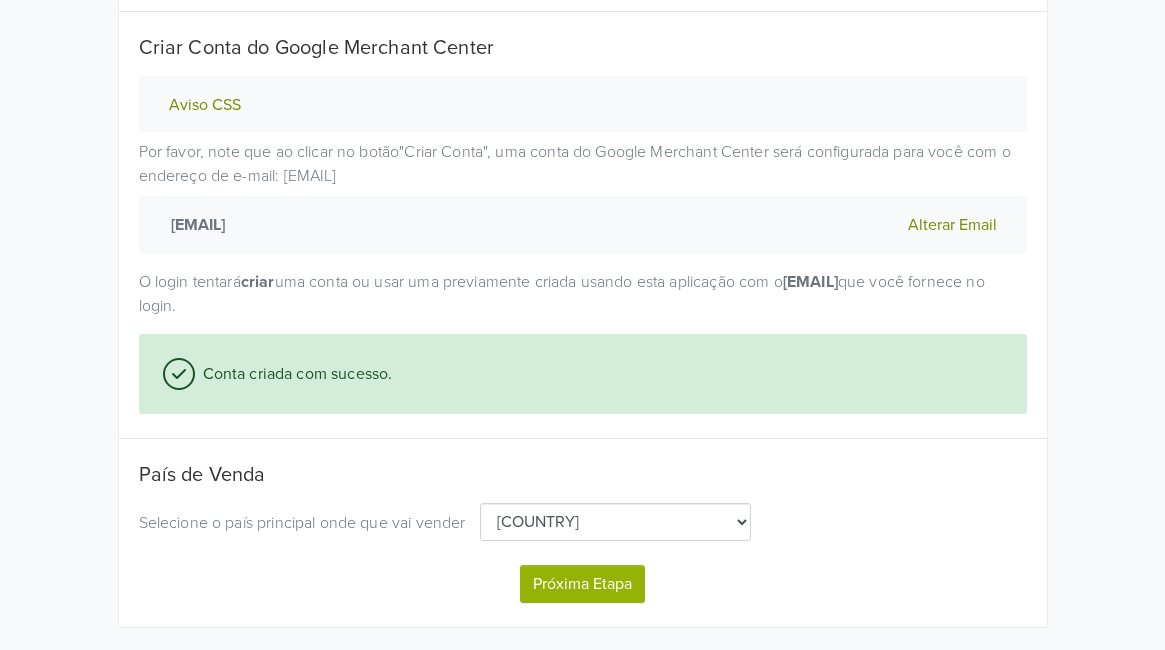 click on "Próxima Etapa" at bounding box center (582, 584) 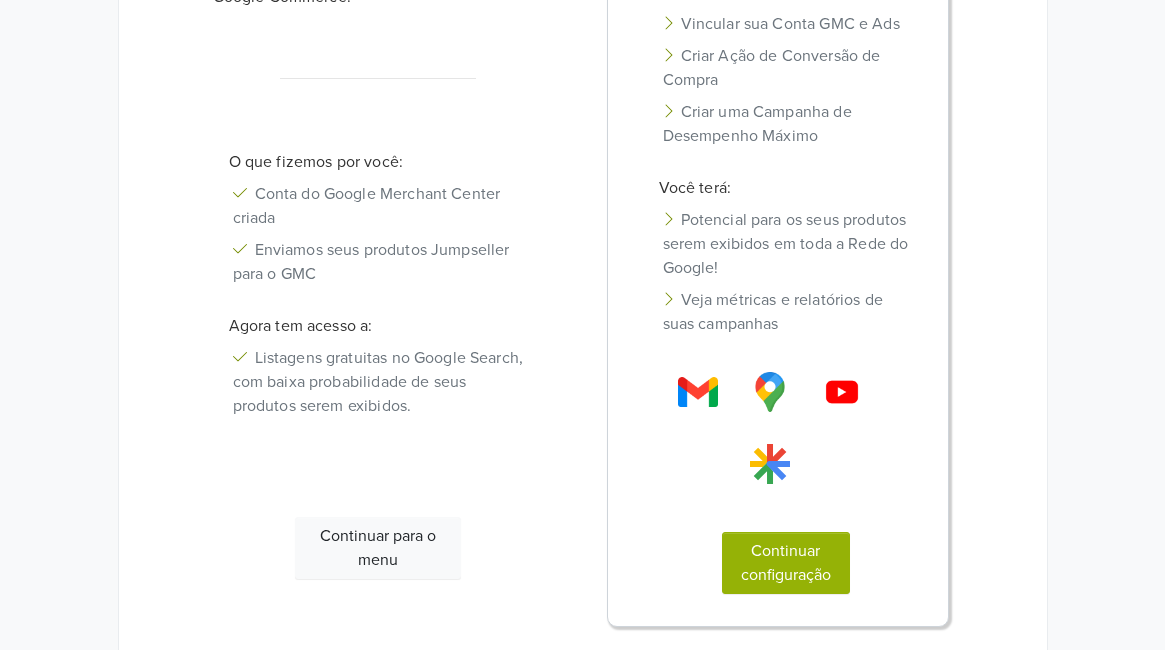 scroll, scrollTop: 25, scrollLeft: 0, axis: vertical 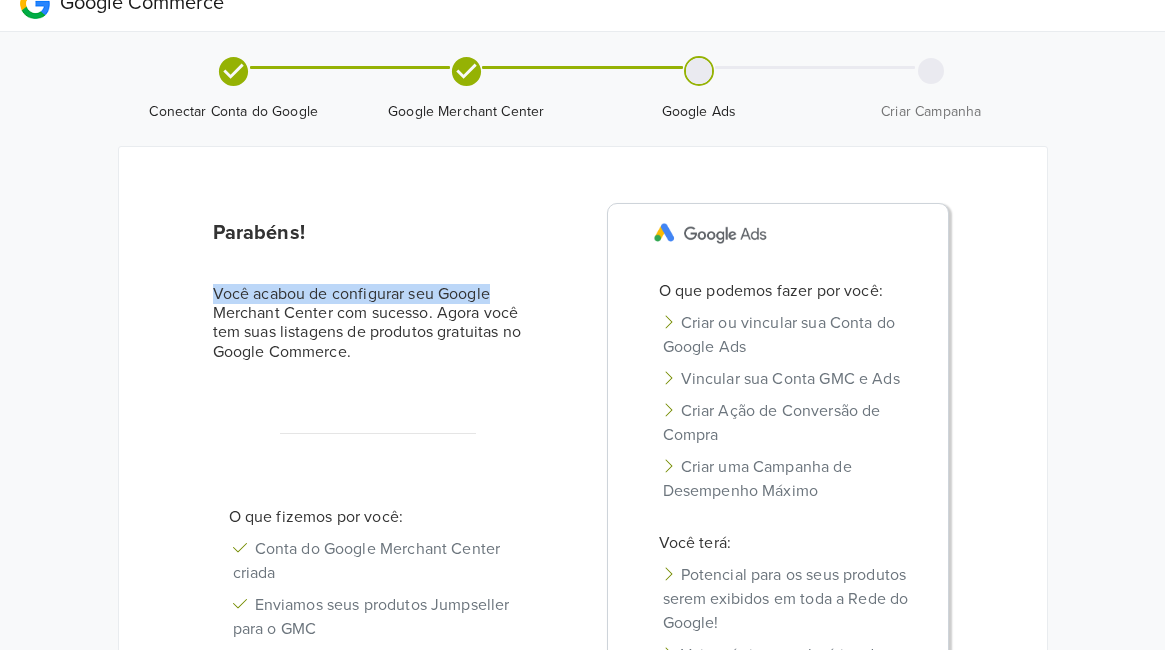drag, startPoint x: 209, startPoint y: 292, endPoint x: 494, endPoint y: 280, distance: 285.25253 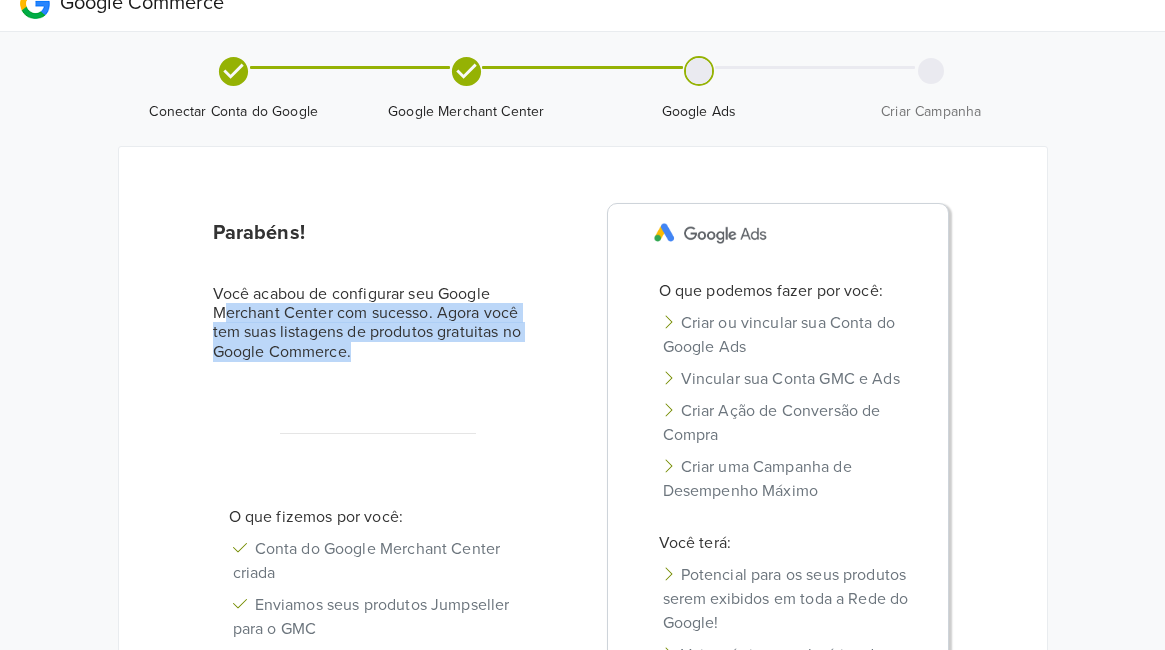 drag, startPoint x: 222, startPoint y: 315, endPoint x: 419, endPoint y: 359, distance: 201.85391 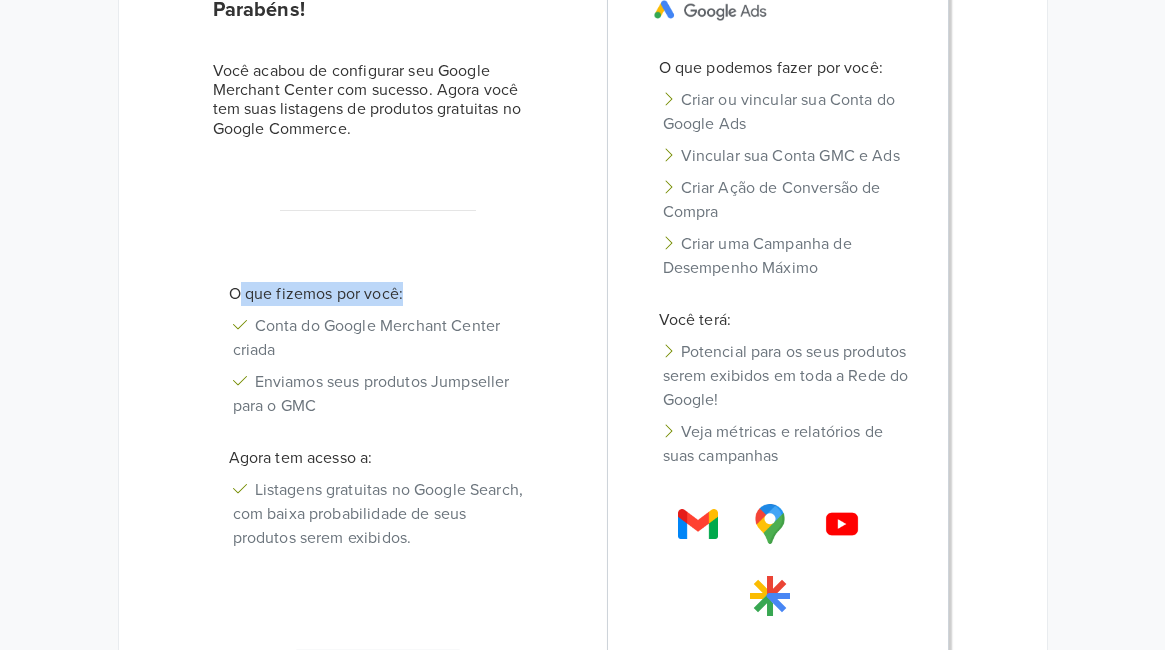 drag, startPoint x: 238, startPoint y: 285, endPoint x: 438, endPoint y: 284, distance: 200.0025 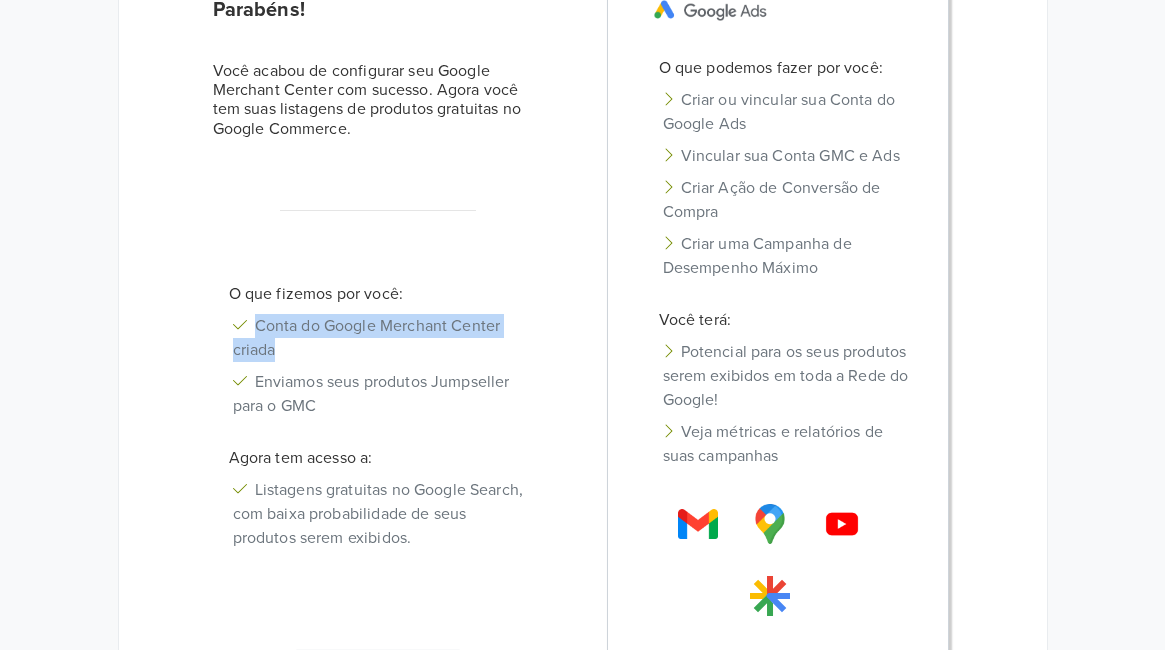 drag, startPoint x: 254, startPoint y: 324, endPoint x: 358, endPoint y: 359, distance: 109.73149 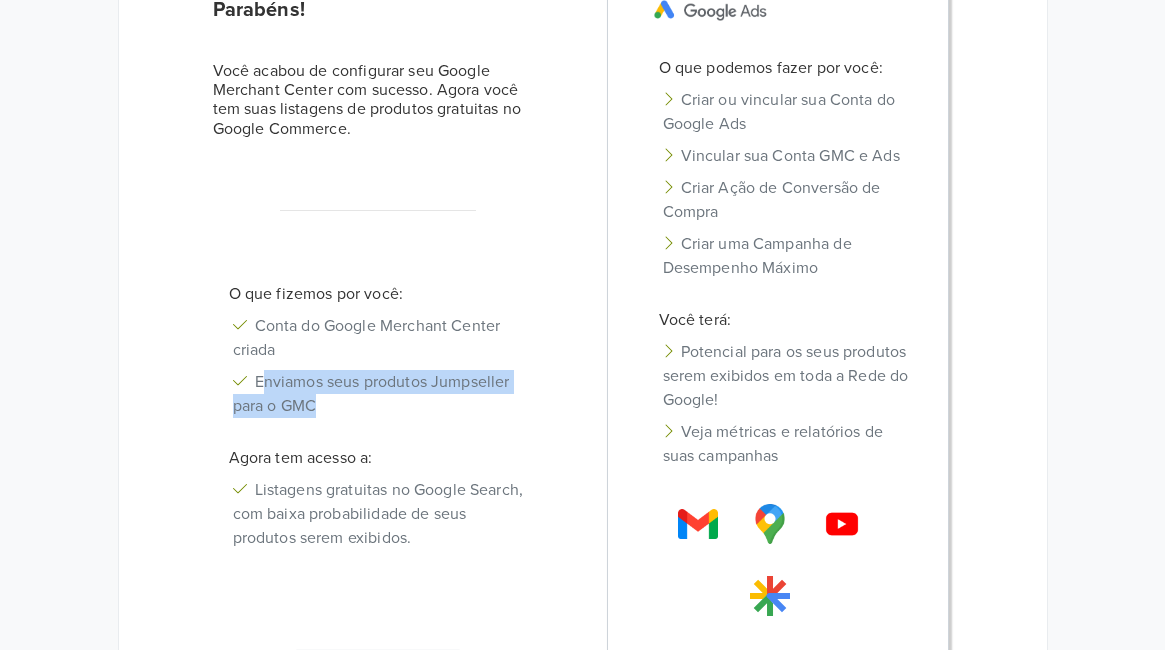 drag, startPoint x: 260, startPoint y: 378, endPoint x: 385, endPoint y: 414, distance: 130.08075 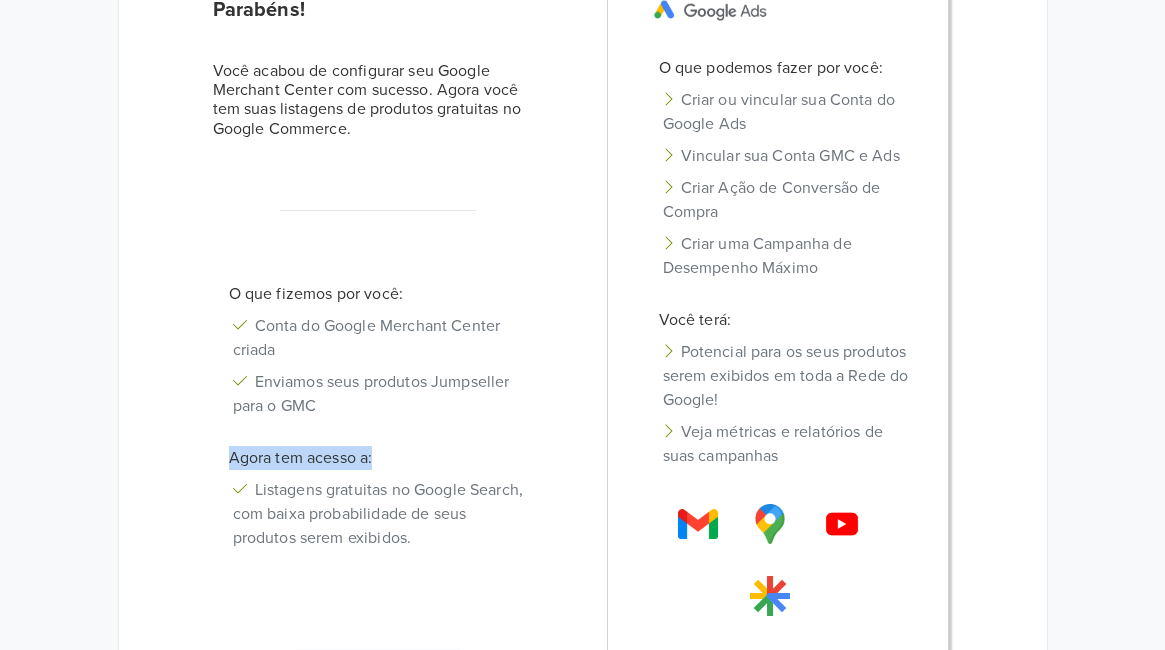 drag, startPoint x: 228, startPoint y: 453, endPoint x: 383, endPoint y: 447, distance: 155.11609 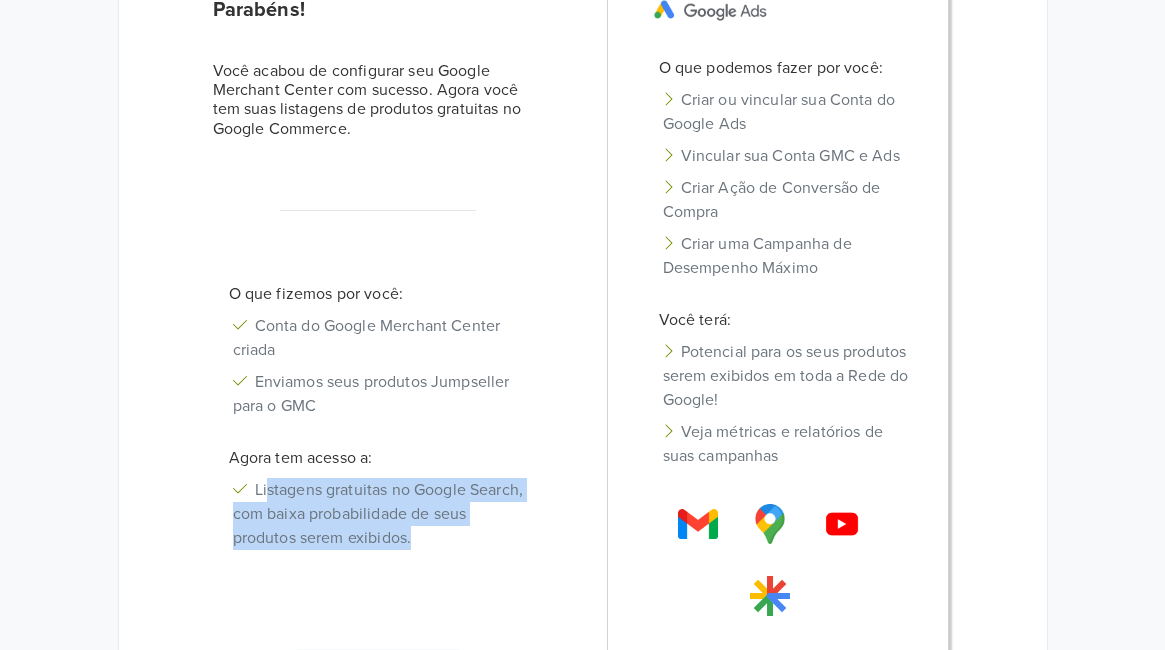 drag, startPoint x: 269, startPoint y: 483, endPoint x: 494, endPoint y: 532, distance: 230.27374 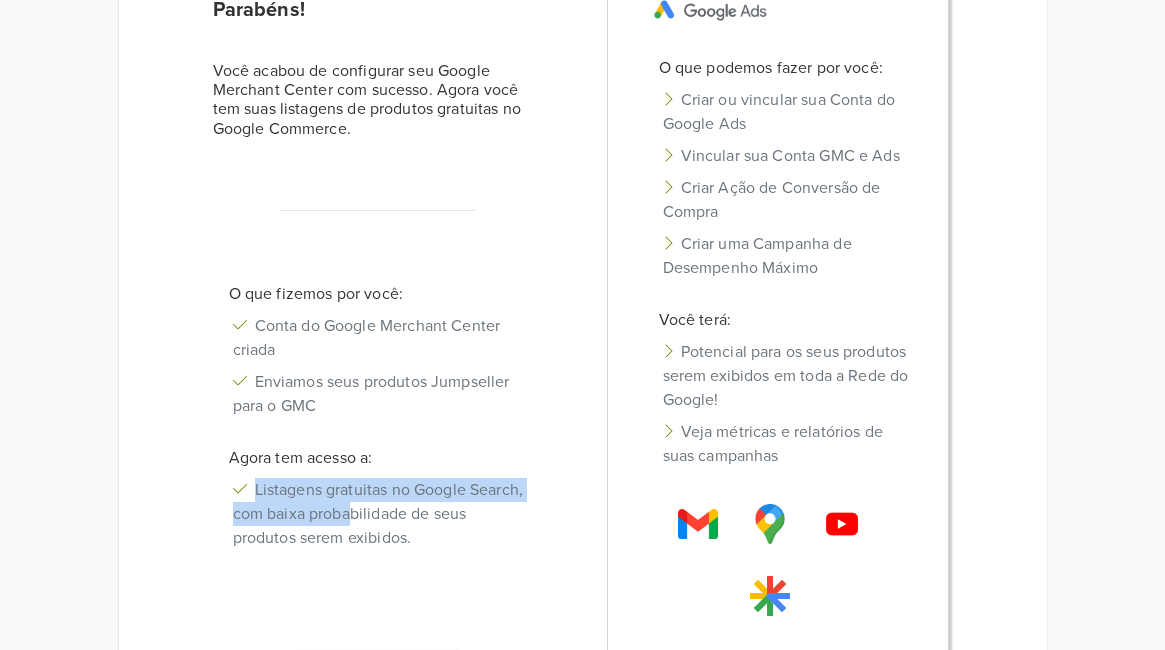 drag, startPoint x: 280, startPoint y: 473, endPoint x: 248, endPoint y: 473, distance: 32 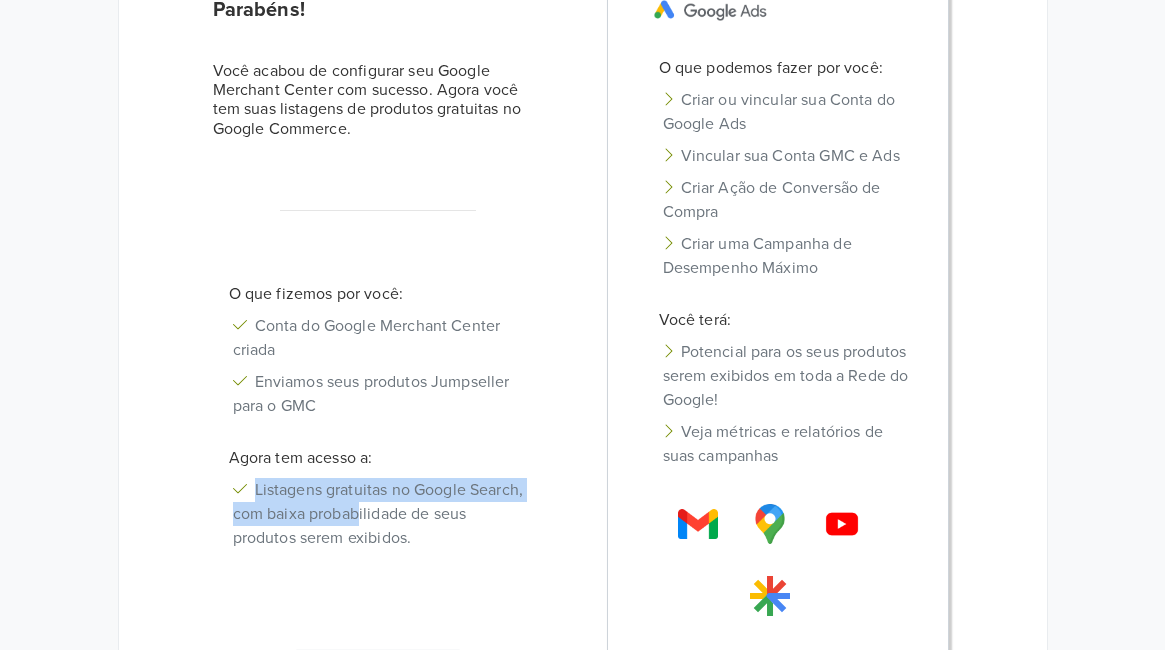 drag, startPoint x: 218, startPoint y: 485, endPoint x: 416, endPoint y: 516, distance: 200.41208 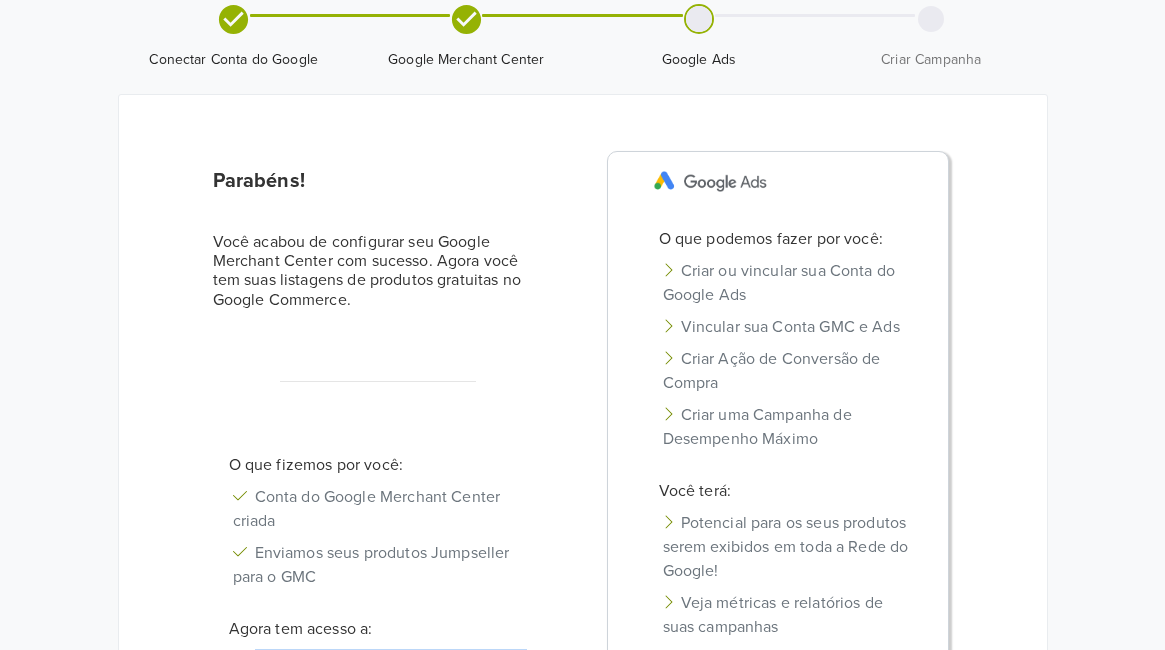 scroll, scrollTop: 0, scrollLeft: 0, axis: both 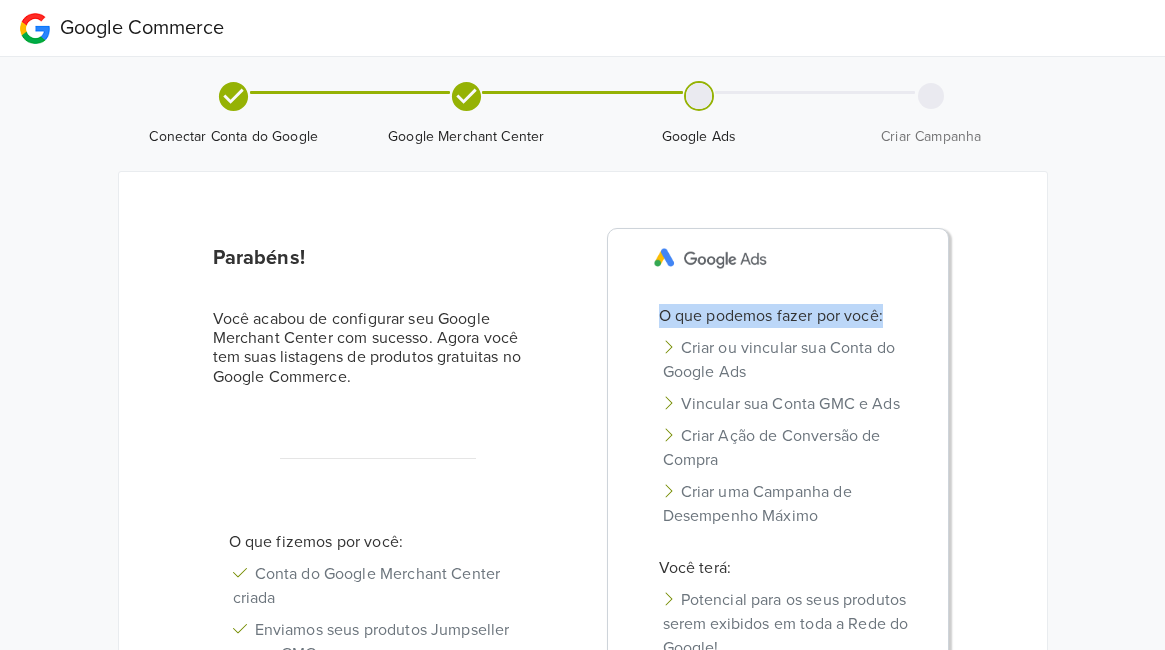 drag, startPoint x: 660, startPoint y: 311, endPoint x: 919, endPoint y: 301, distance: 259.193 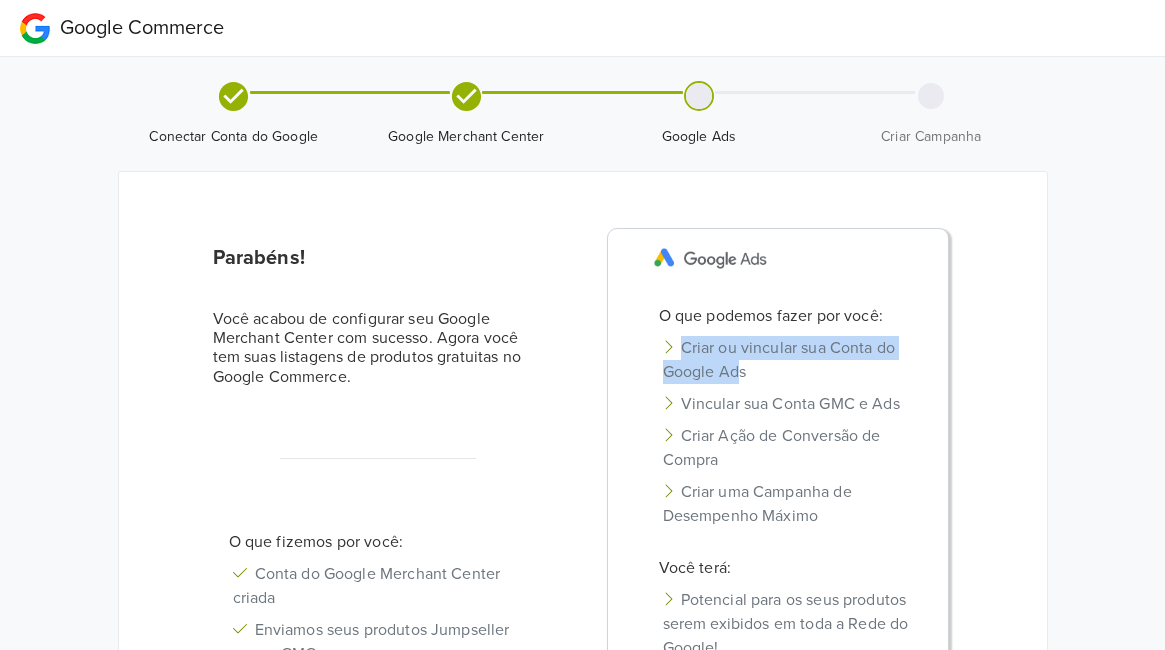 drag, startPoint x: 671, startPoint y: 338, endPoint x: 734, endPoint y: 377, distance: 74.094536 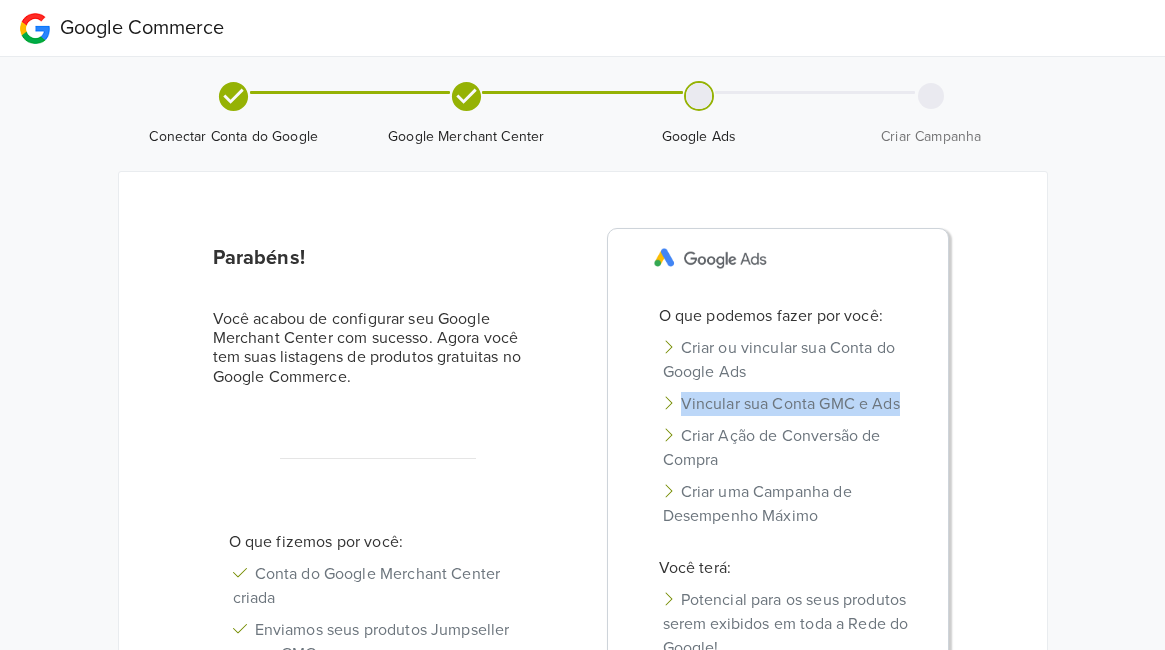 drag, startPoint x: 669, startPoint y: 392, endPoint x: 934, endPoint y: 396, distance: 265.03018 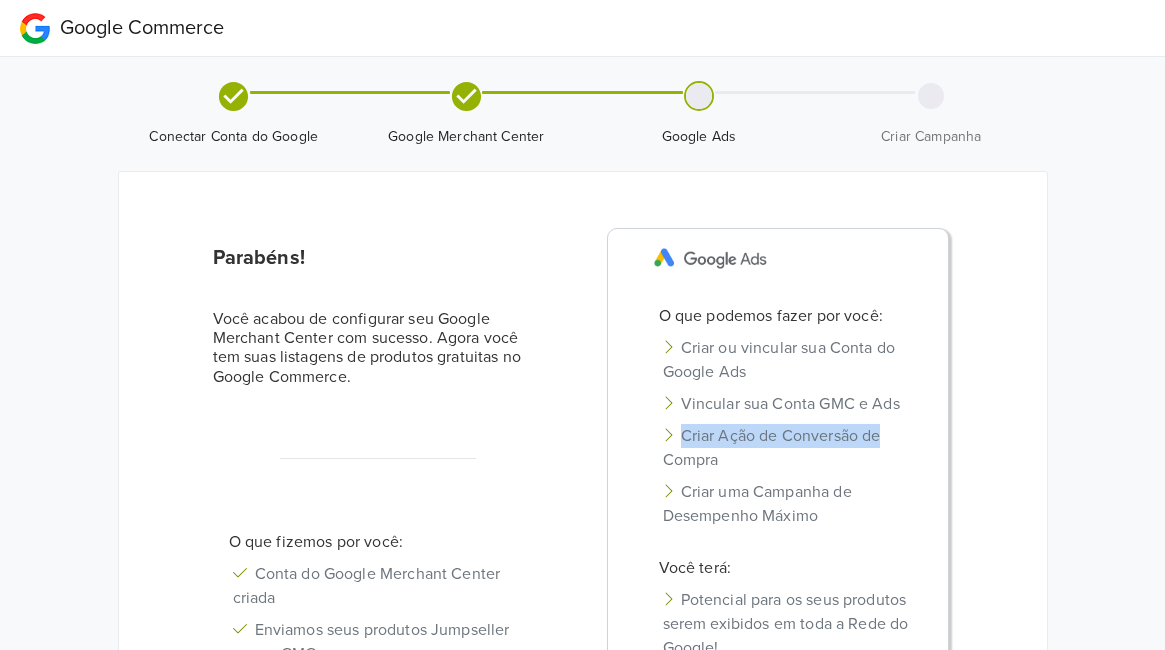 drag, startPoint x: 907, startPoint y: 434, endPoint x: 658, endPoint y: 427, distance: 249.09837 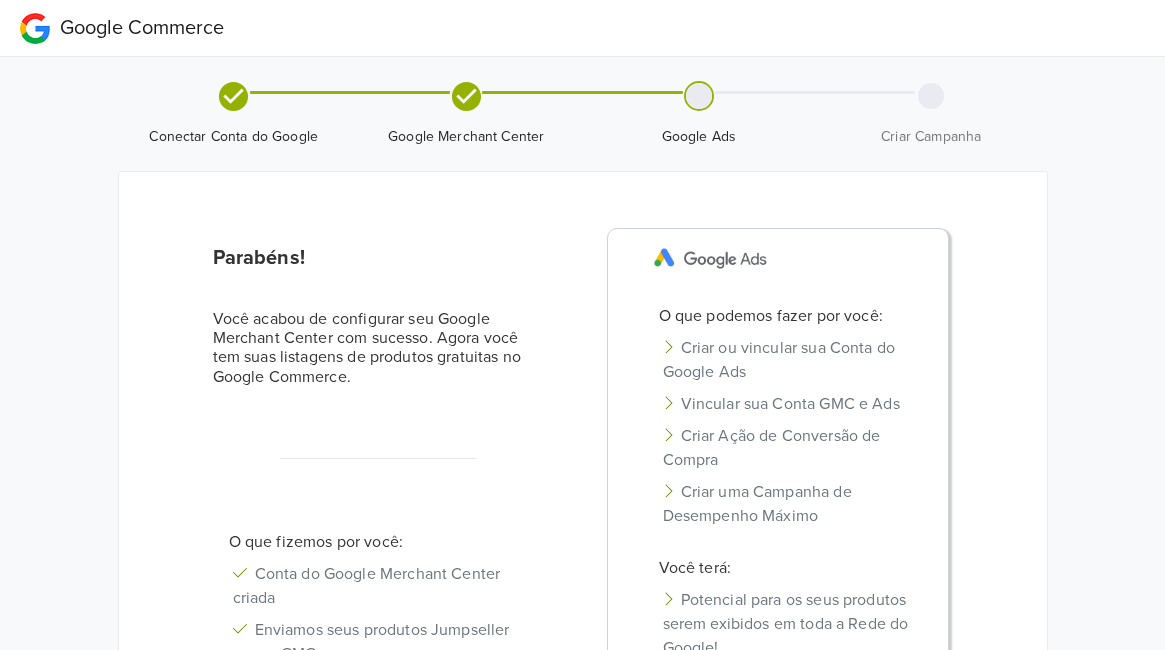 click on "Criar Ação de Conversão de Compra" at bounding box center [786, 448] 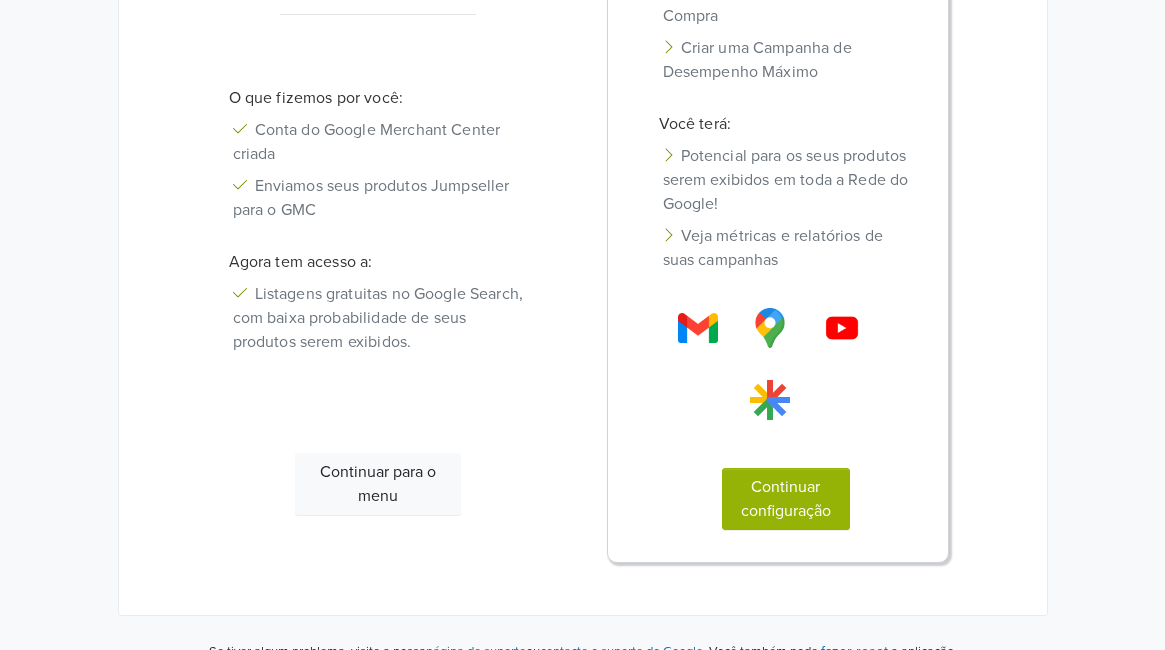 scroll, scrollTop: 470, scrollLeft: 0, axis: vertical 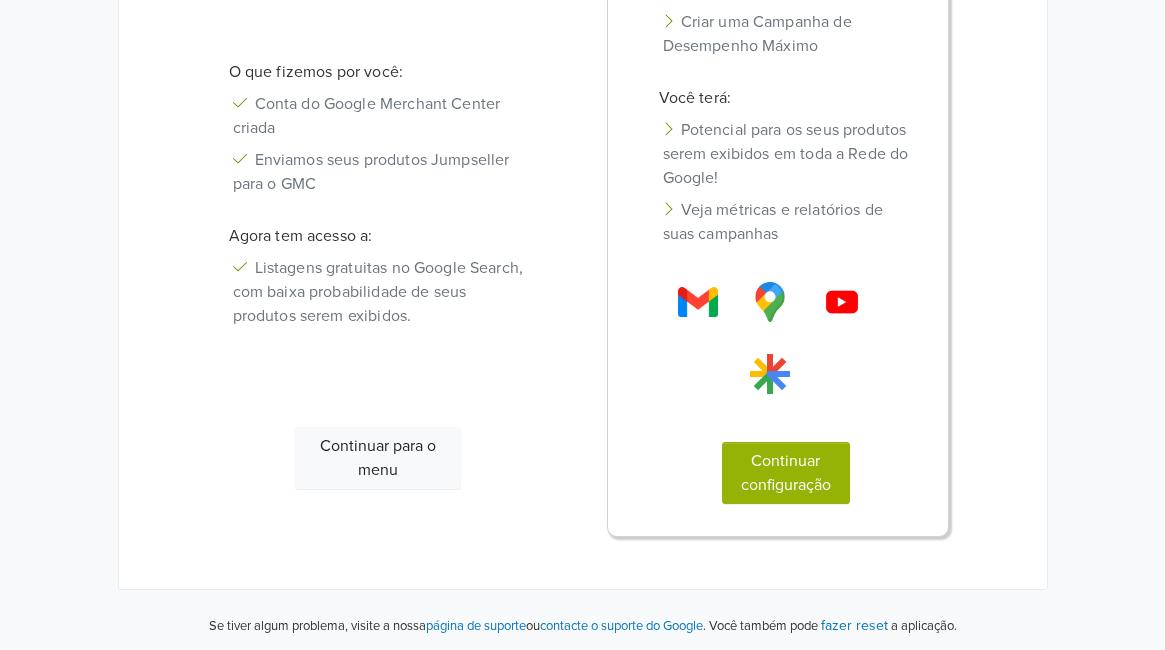 click on "Continuar para o menu" at bounding box center [378, 458] 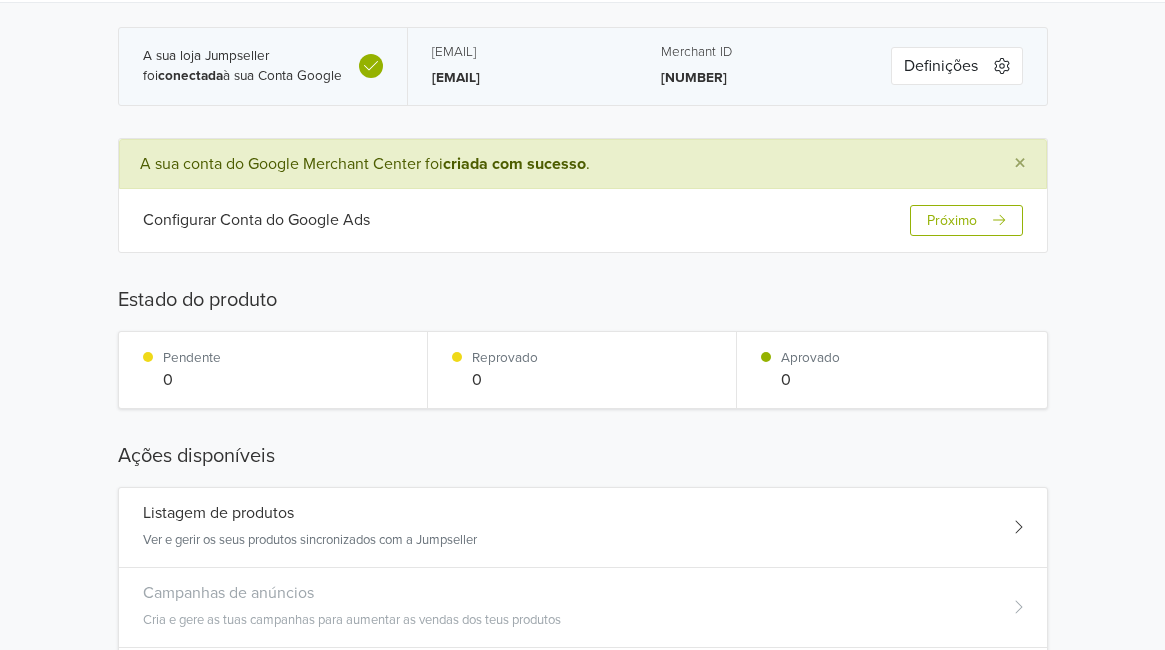 scroll, scrollTop: 0, scrollLeft: 0, axis: both 